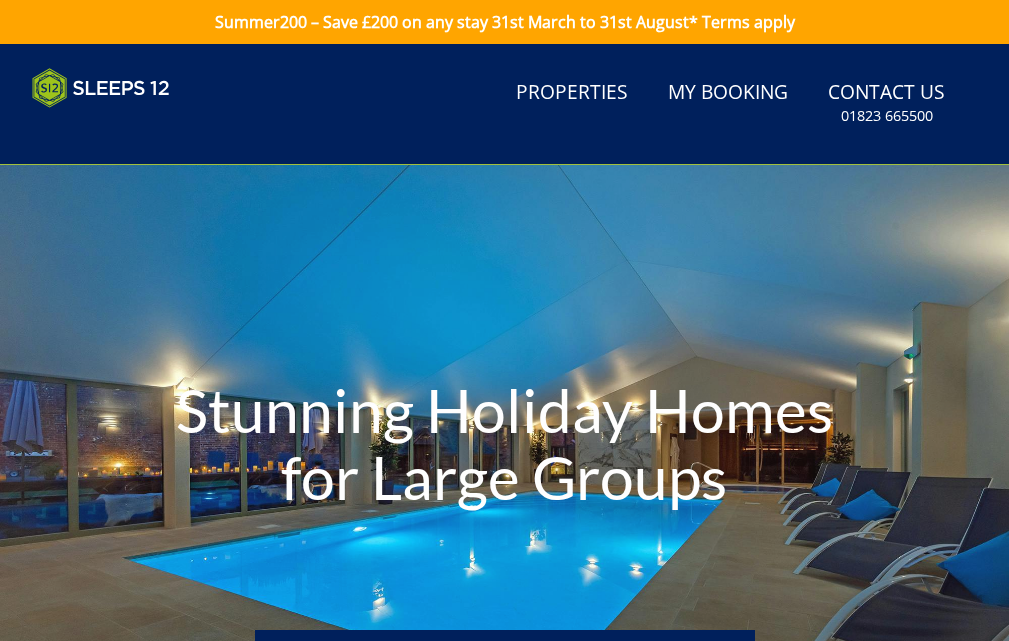 scroll, scrollTop: 0, scrollLeft: 0, axis: both 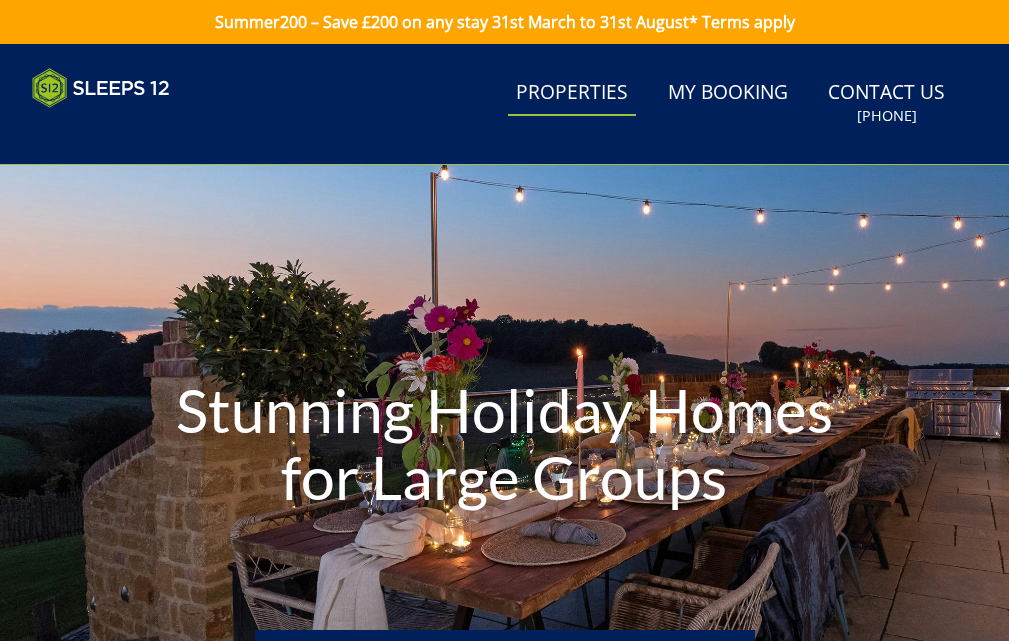 click on "Properties" at bounding box center [572, 93] 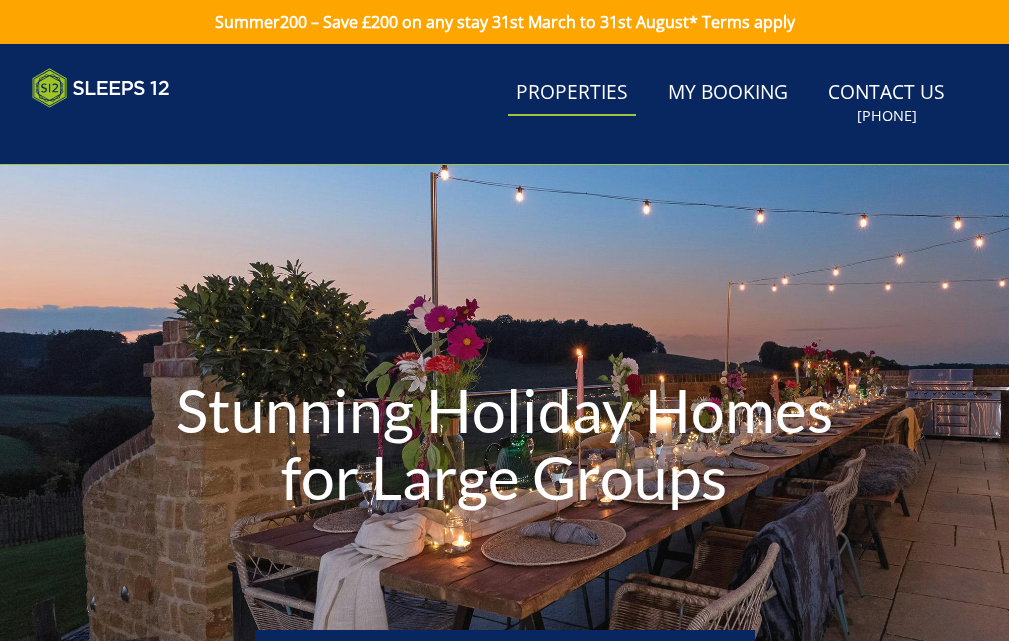 click on "Properties" at bounding box center [572, 93] 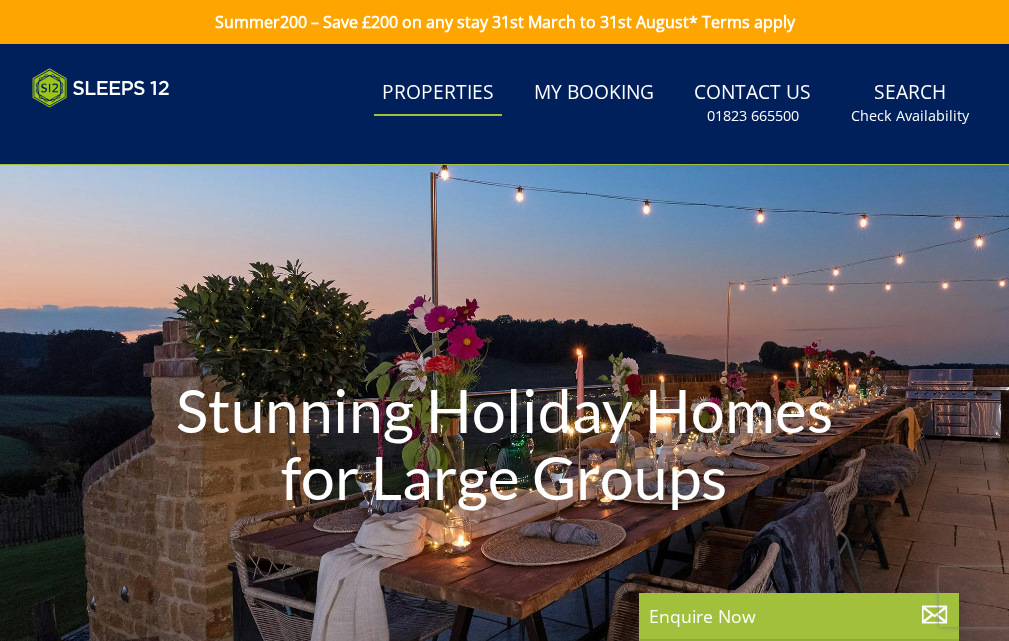 click on "Properties" at bounding box center (438, 93) 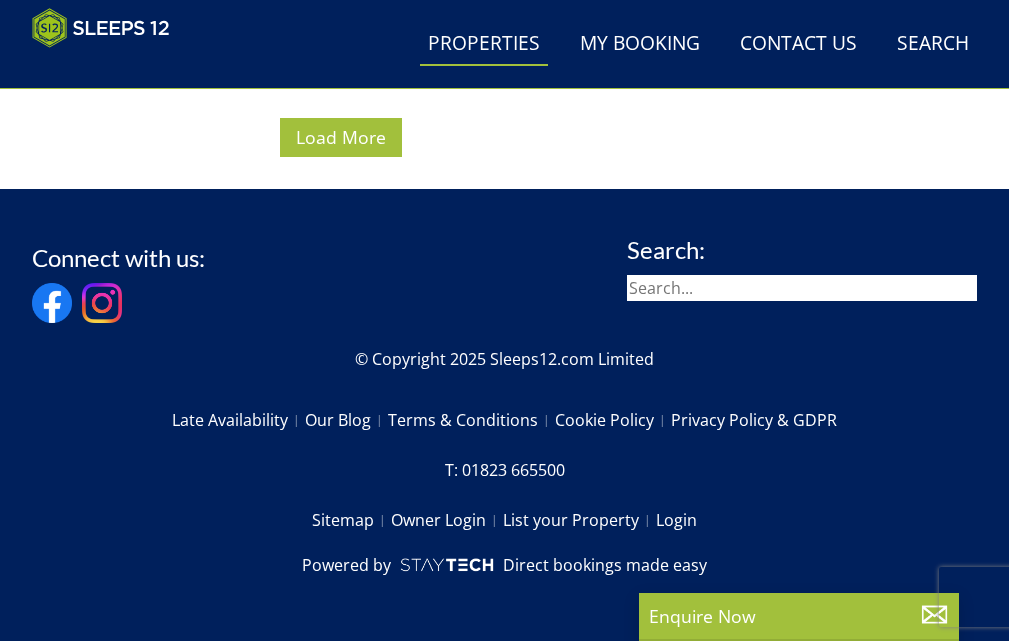 scroll, scrollTop: 15836, scrollLeft: 0, axis: vertical 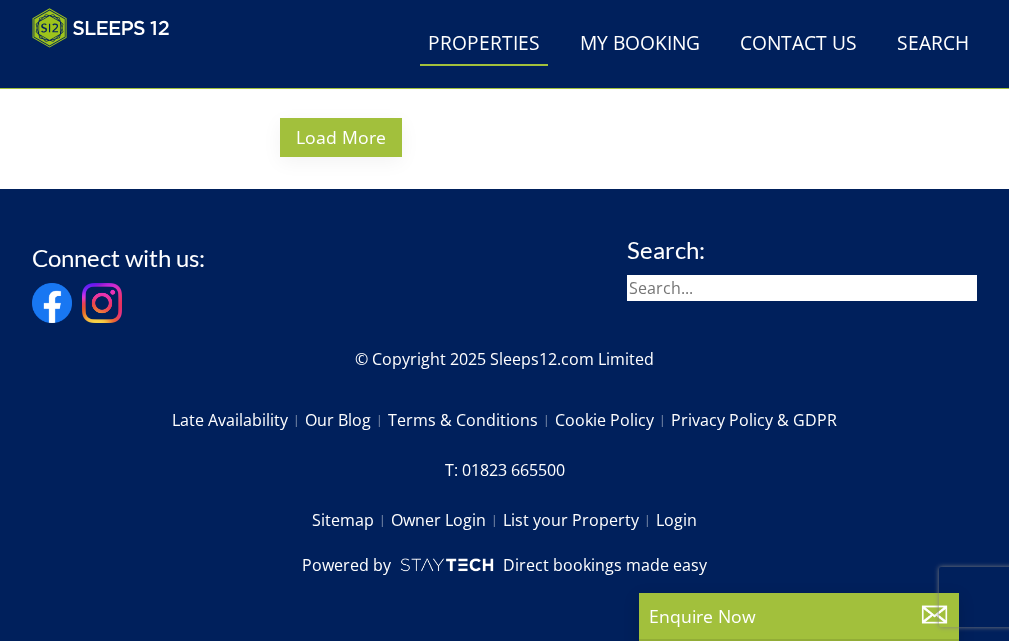 click on "Load More" at bounding box center (341, 137) 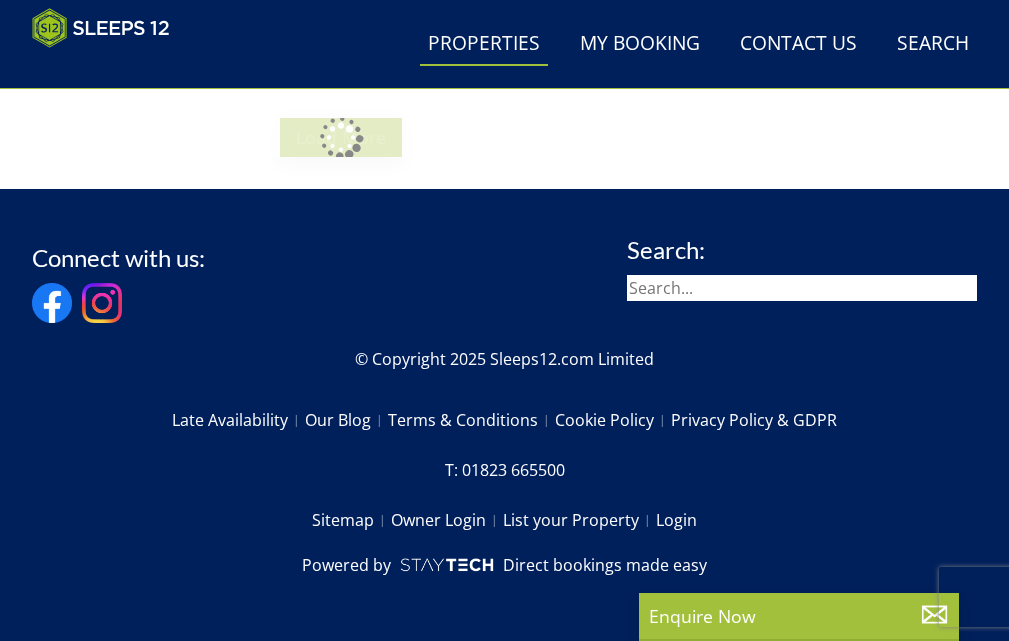 click on "Load More" at bounding box center (340, 137) 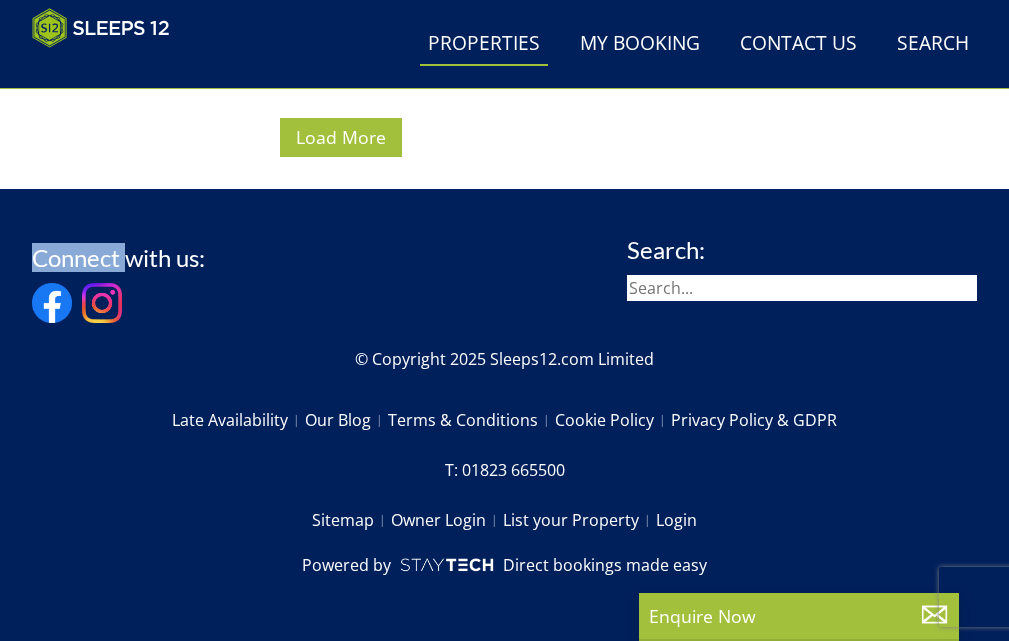 scroll, scrollTop: 31336, scrollLeft: 0, axis: vertical 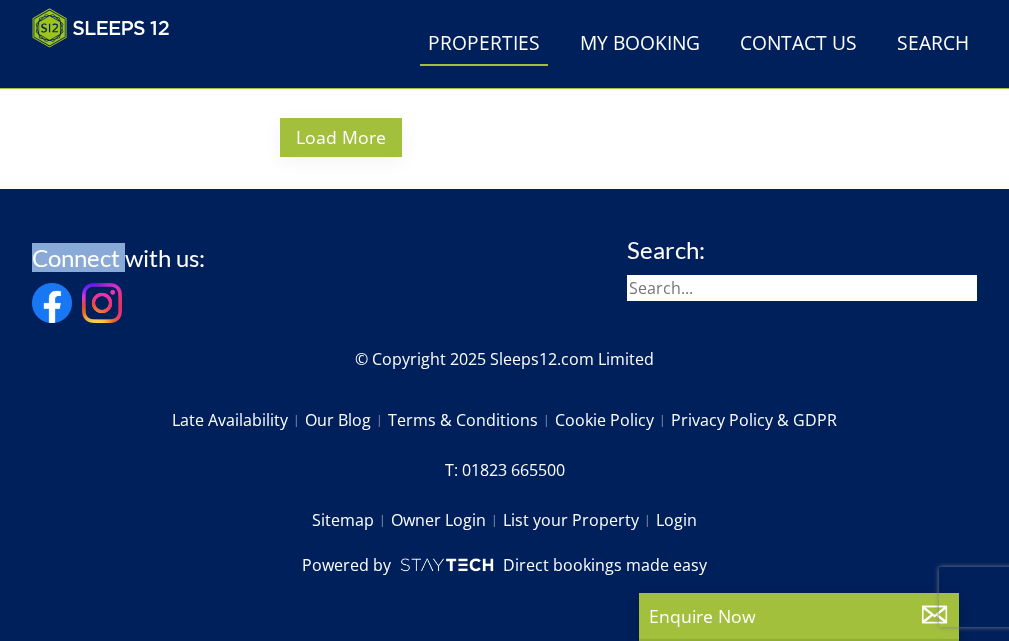 click on "Load More" at bounding box center [341, 137] 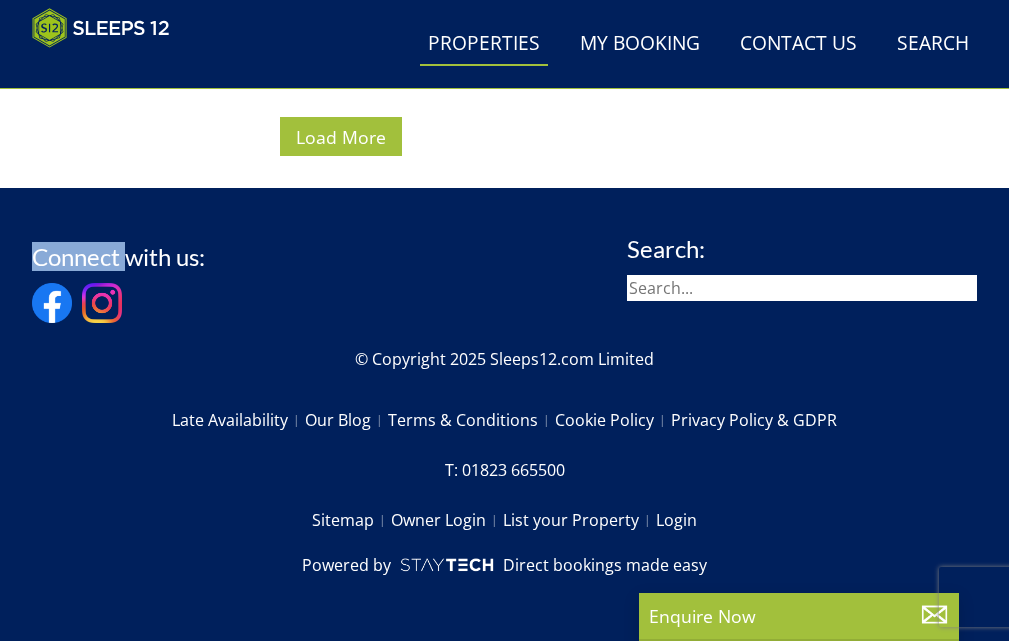 scroll, scrollTop: 39736, scrollLeft: 0, axis: vertical 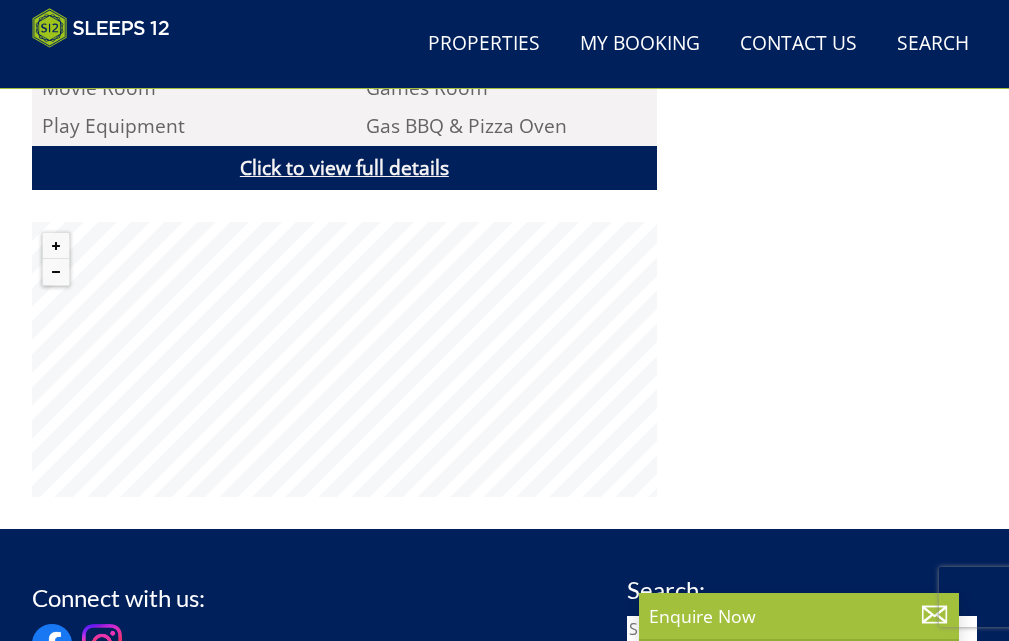 click on "Click to view full details" at bounding box center (344, 168) 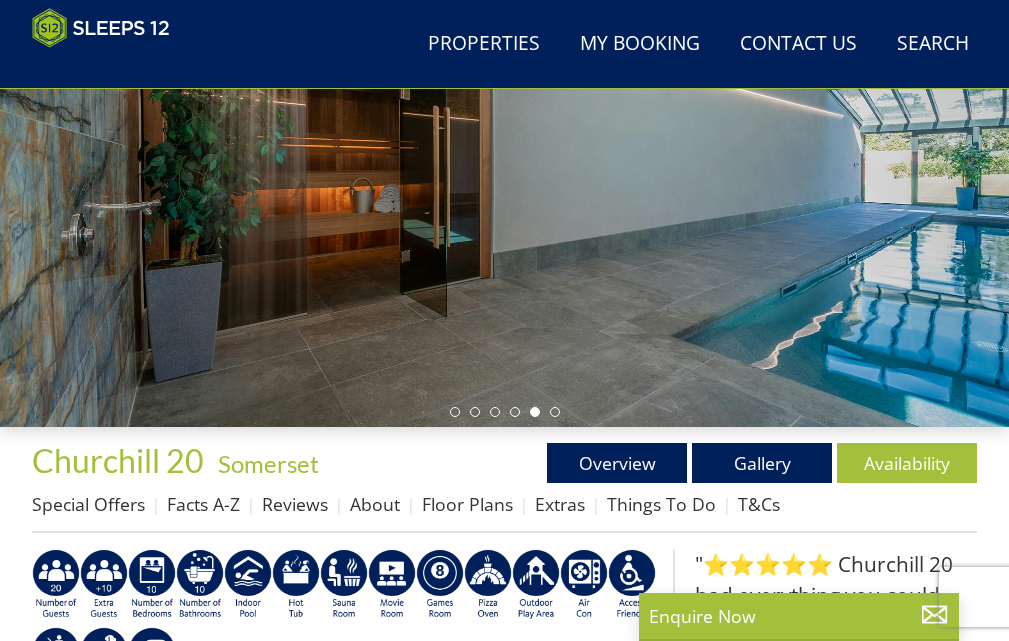 scroll, scrollTop: 368, scrollLeft: 0, axis: vertical 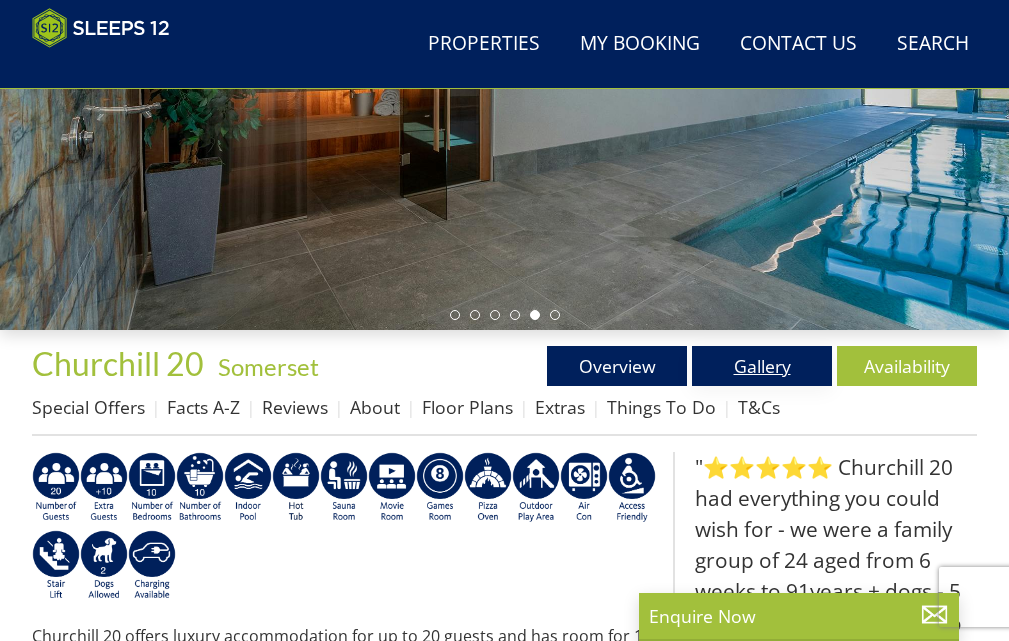 click on "Gallery" at bounding box center (762, 366) 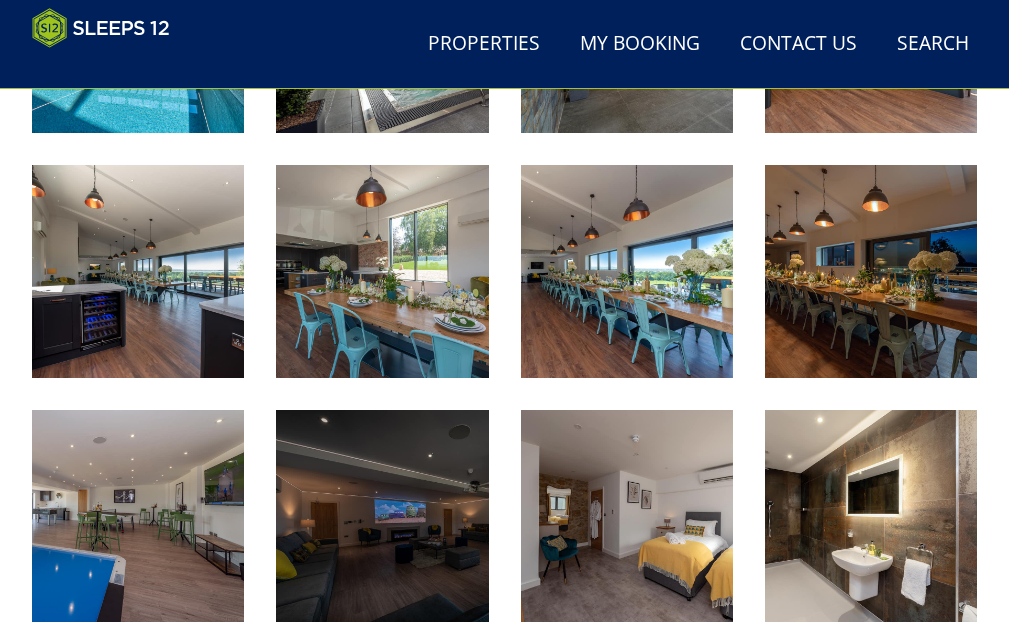 scroll, scrollTop: 1388, scrollLeft: 0, axis: vertical 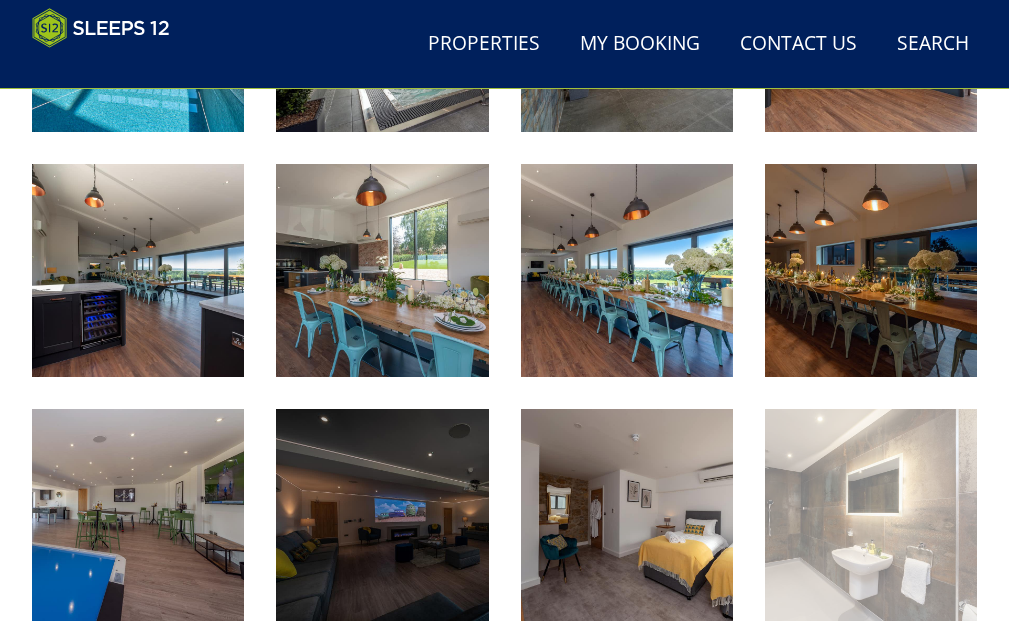 click at bounding box center [871, 515] 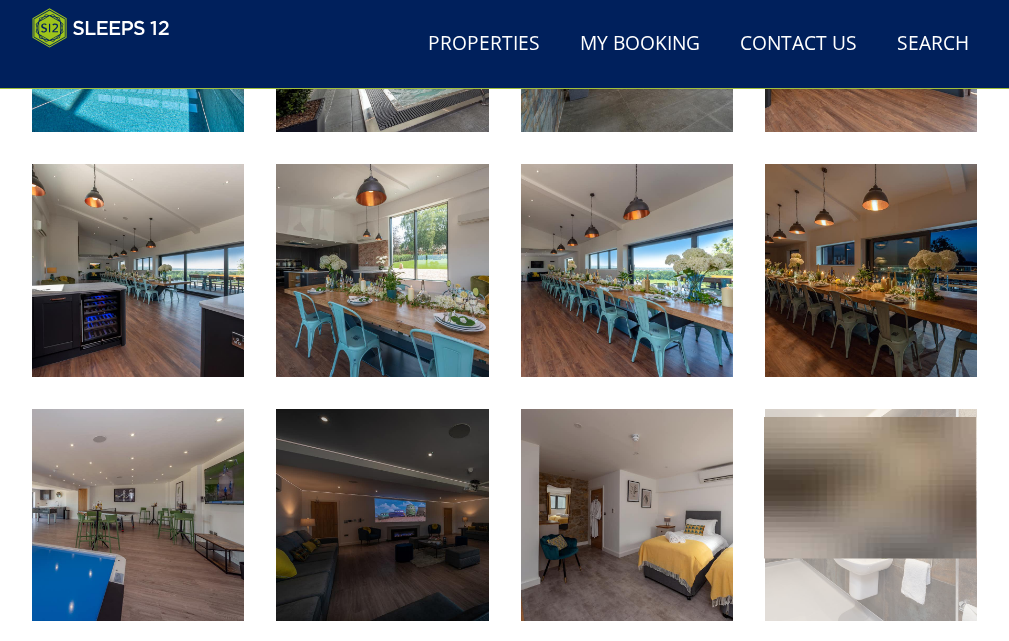 click at bounding box center [870, 487] 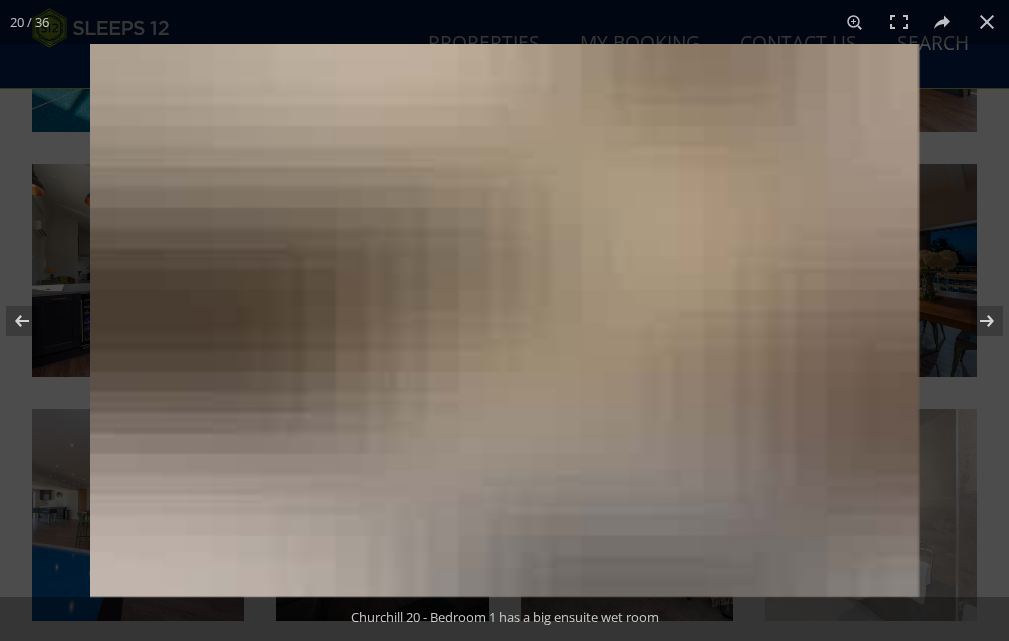 click at bounding box center [504, 320] 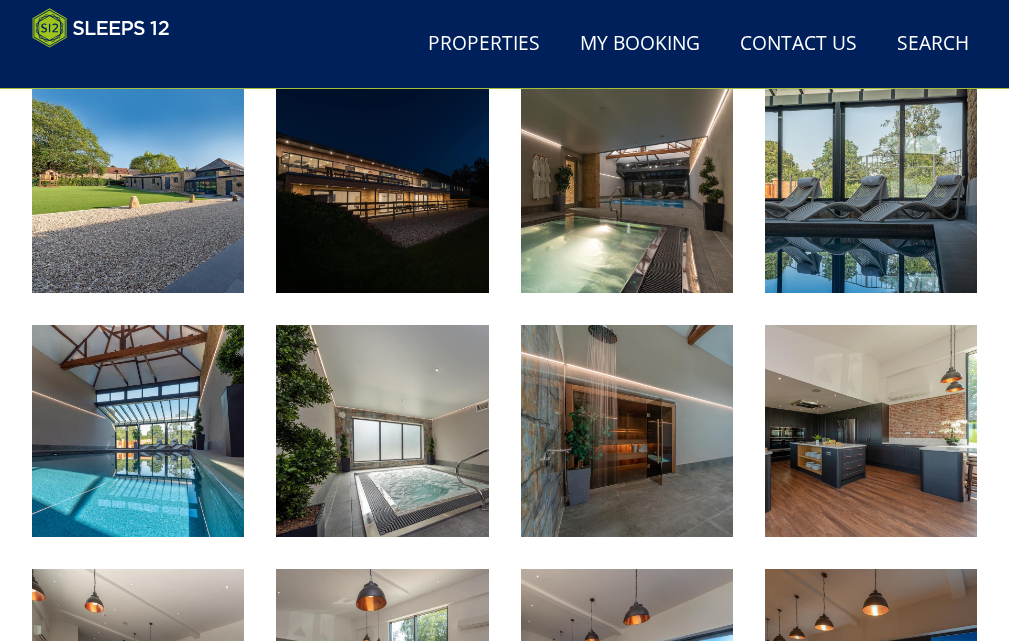 scroll, scrollTop: 583, scrollLeft: 0, axis: vertical 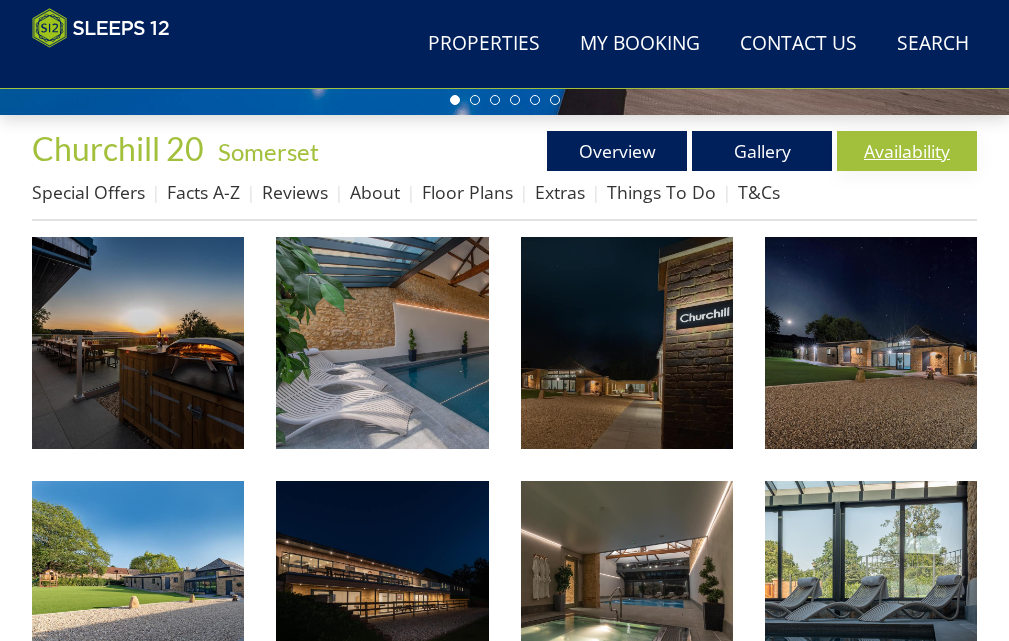 click on "Availability" at bounding box center (907, 151) 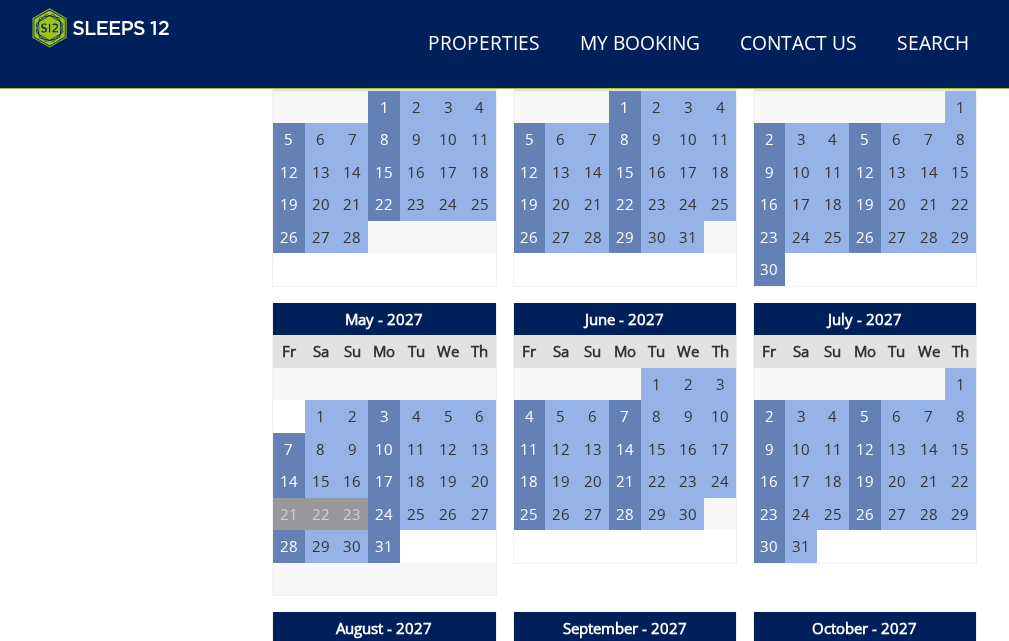 scroll, scrollTop: 2688, scrollLeft: 0, axis: vertical 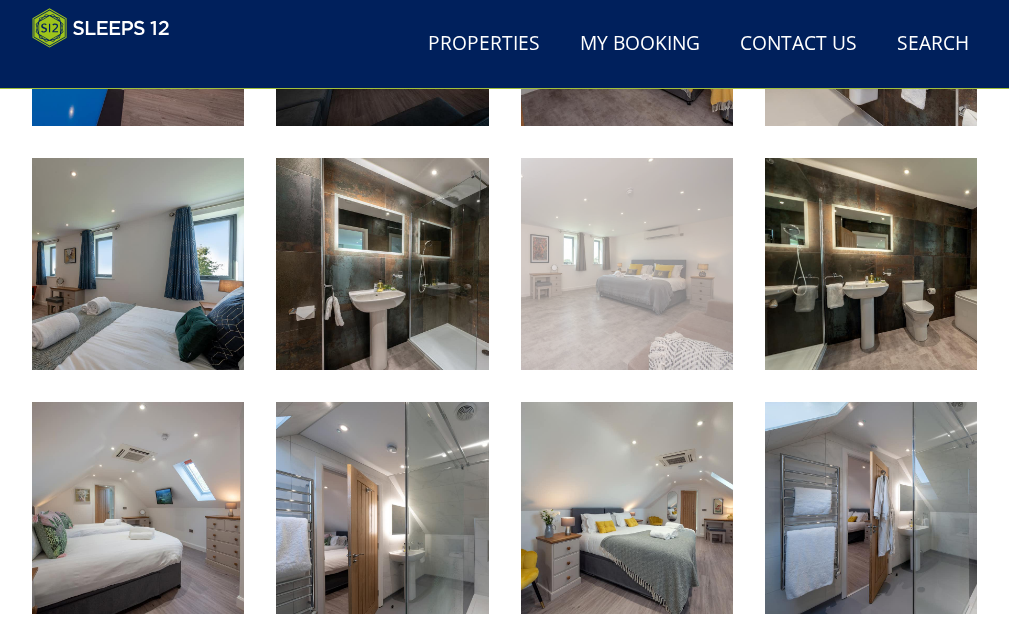 click at bounding box center (627, 264) 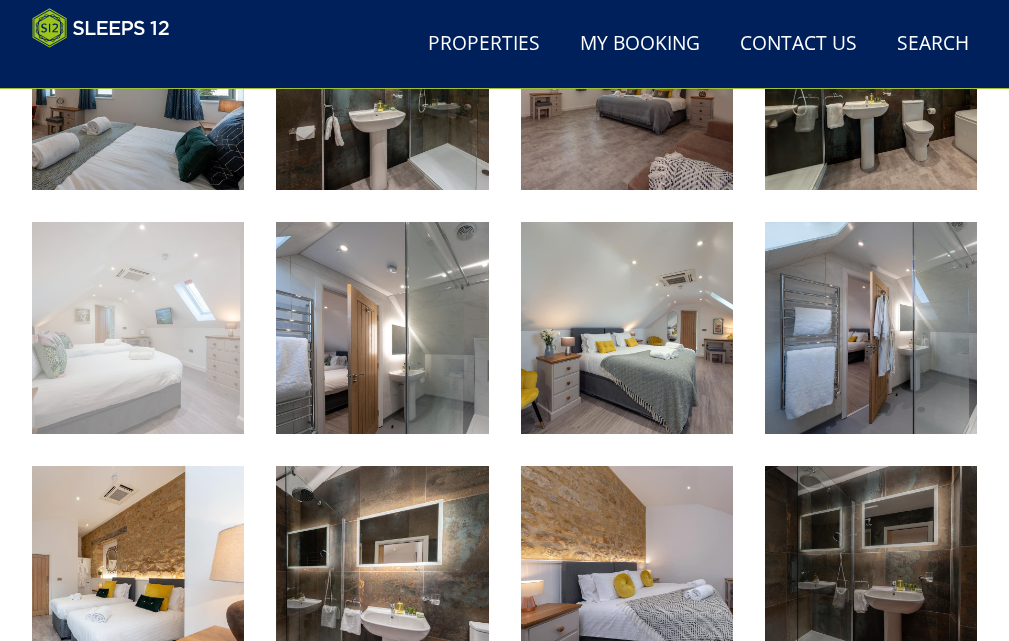 scroll, scrollTop: 2083, scrollLeft: 0, axis: vertical 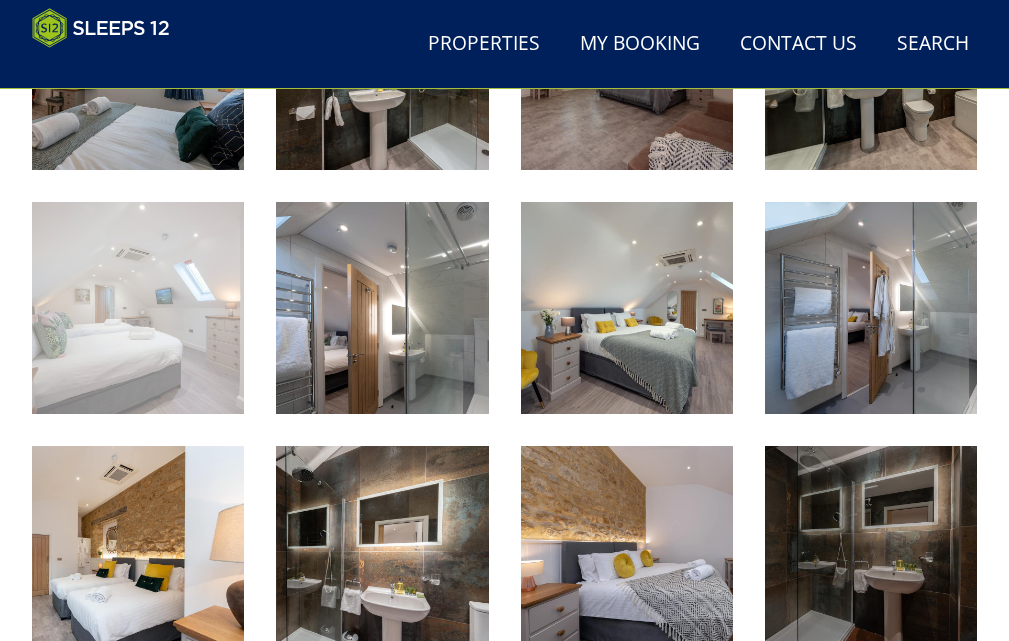 click at bounding box center [138, 308] 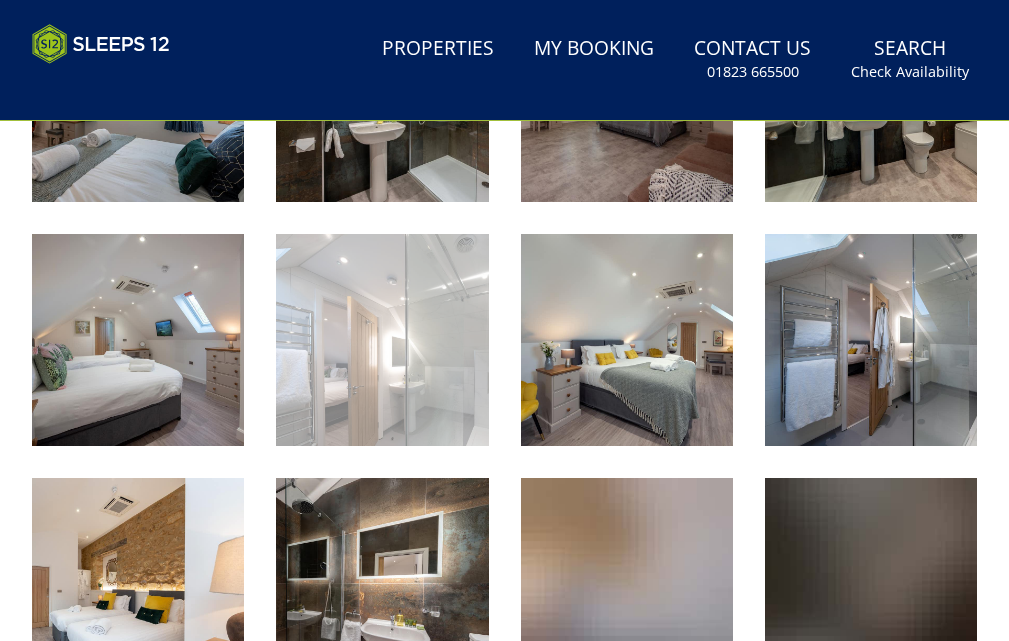 scroll, scrollTop: 2083, scrollLeft: 0, axis: vertical 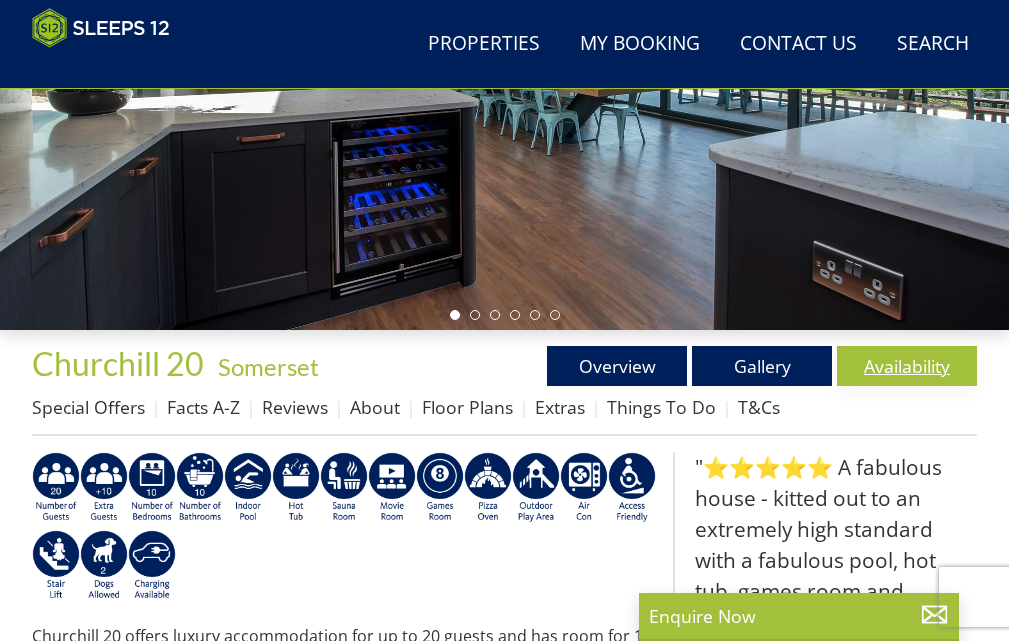click on "Availability" at bounding box center [907, 366] 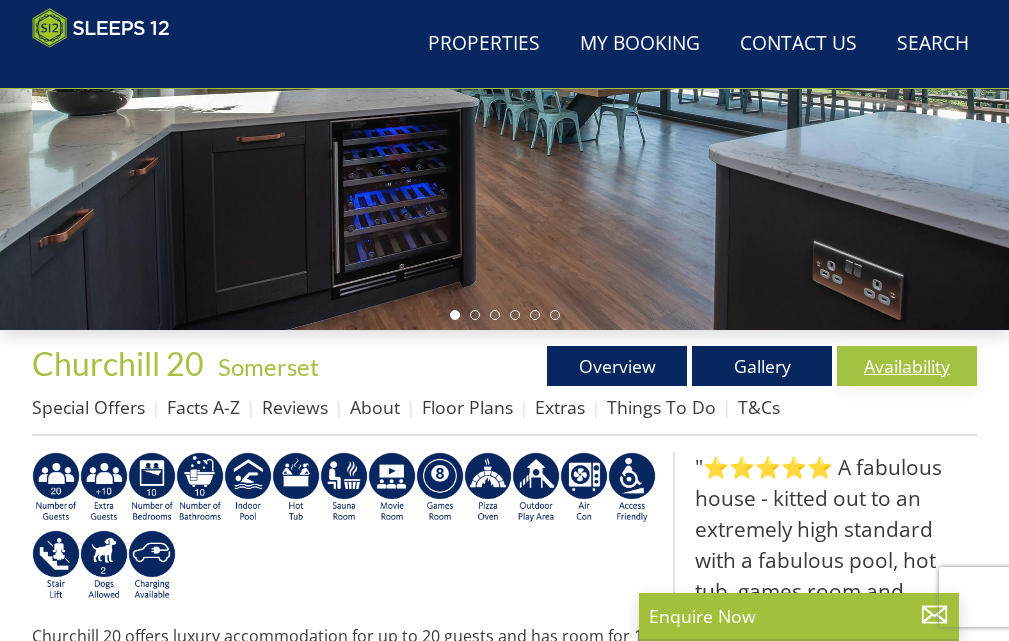 click on "Availability" at bounding box center [907, 366] 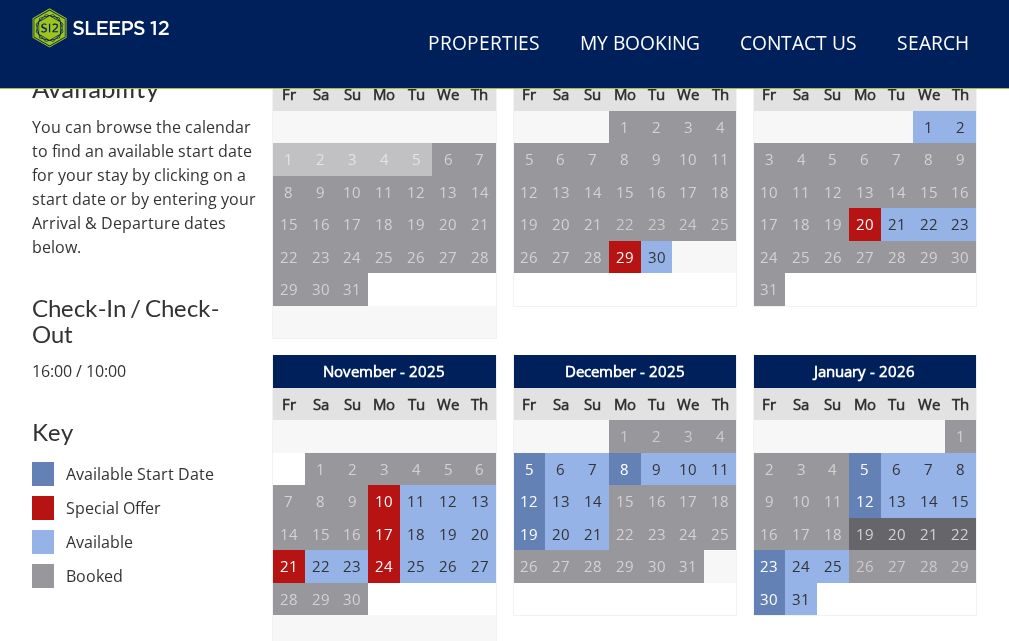 scroll, scrollTop: 798, scrollLeft: 0, axis: vertical 